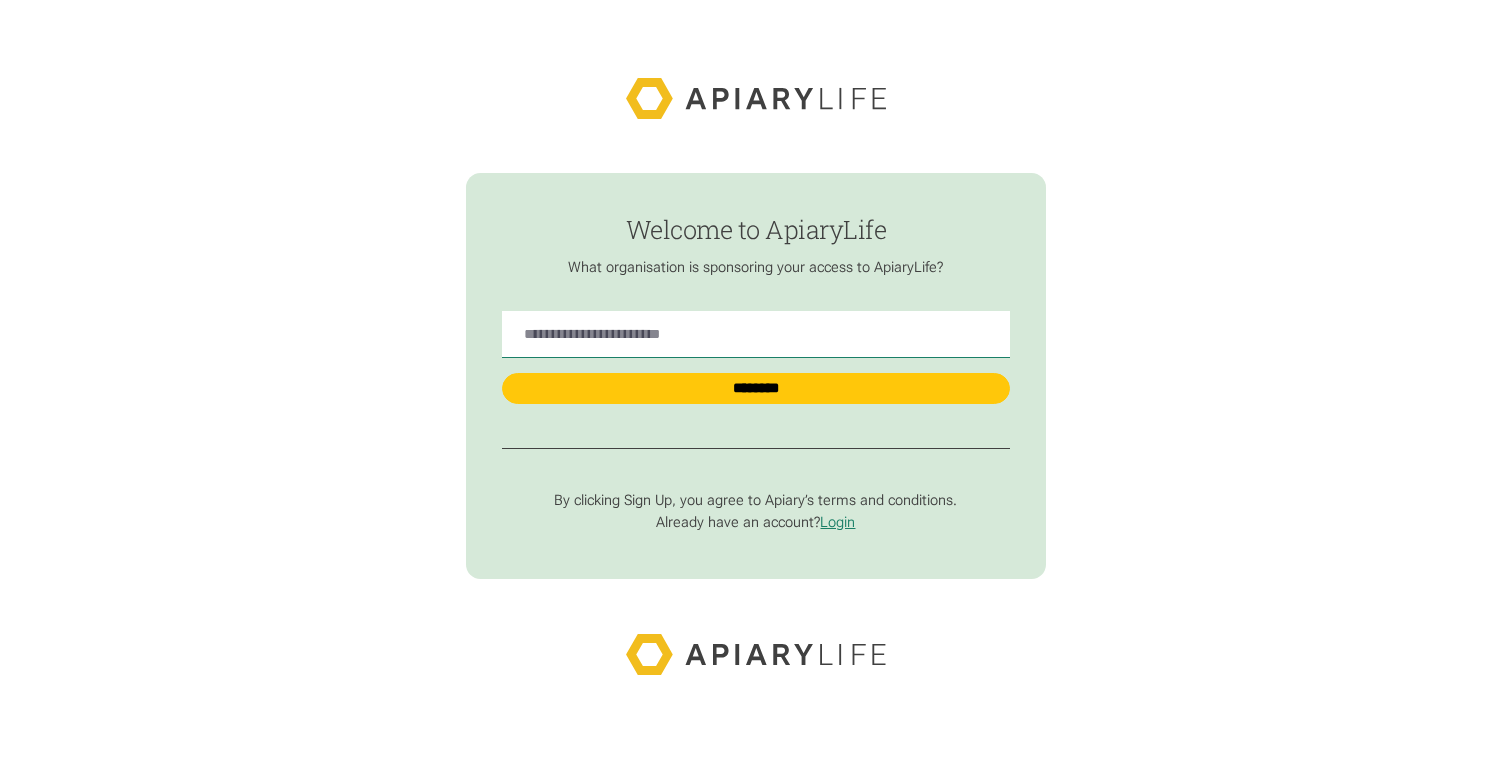 scroll, scrollTop: 0, scrollLeft: 0, axis: both 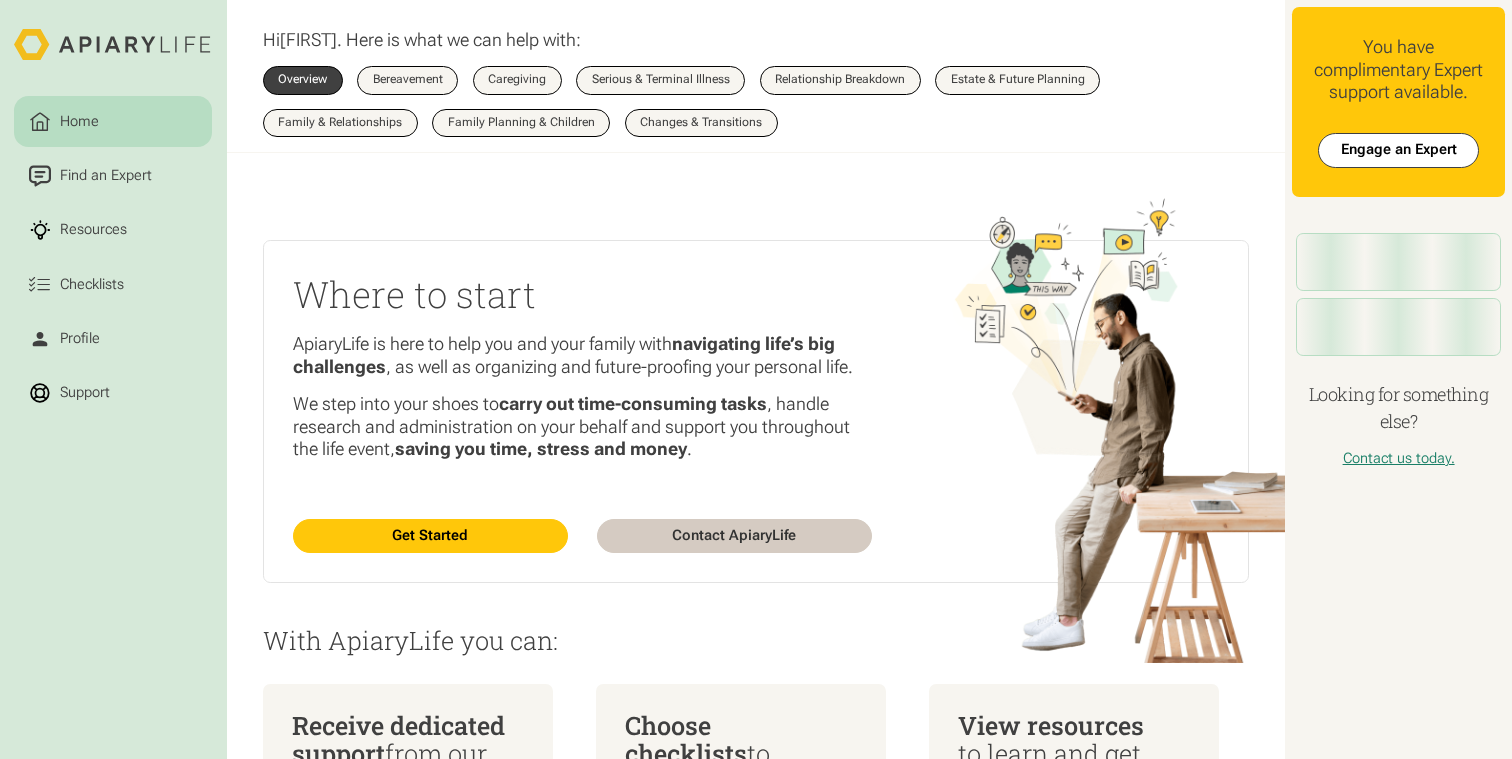 click on "Home
Find an Expert
Resources
Checklists
Profile
Support Hi  [FIRST] . Here is what we can help with: Overview Bereavement Overview Caregiving Overview Serious & Terminal Illness Overview Relationship Breakdown Overview Estate & Future Planning Overview Family & Relationships Overview Family Planning & Children Overview Changes & Transitions Overview Where to start ApiaryLife is here to help you and your family with  navigating life’s big challenges , as well as organizing and future-proofing your personal life.  We step into your shoes to  carry out time-consuming tasks , handle research and administration on your behalf and support you throughout the life event,  saving you time, stress and money . Get Started Contact ApiaryLife With ApiaryLife you can:  Receive dedicated support  from our experts, sponsored by your employer Choose checklists View resources   Name 2025" at bounding box center (756, 379) 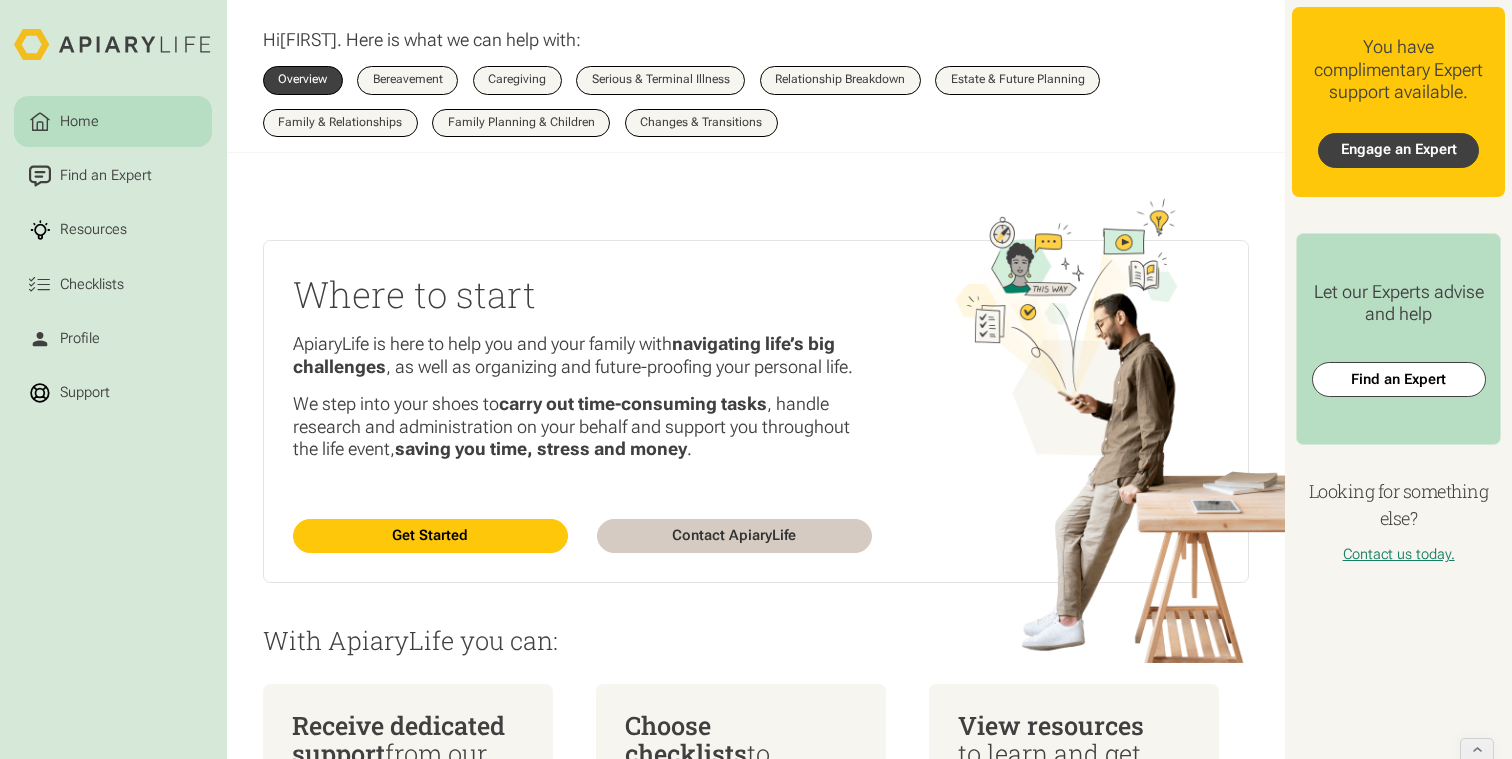 click on "Engage an Expert" at bounding box center [1398, 150] 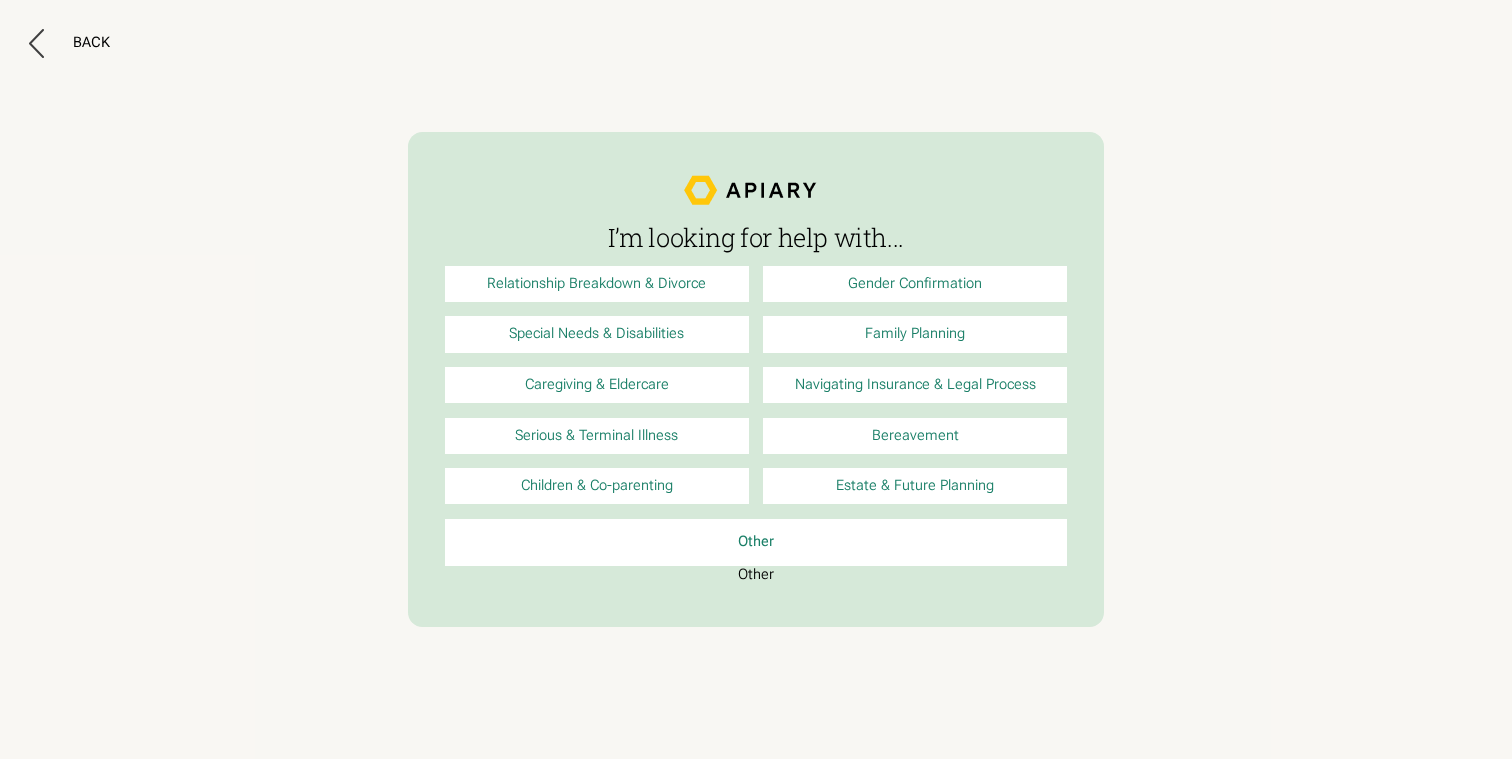 scroll, scrollTop: 0, scrollLeft: 0, axis: both 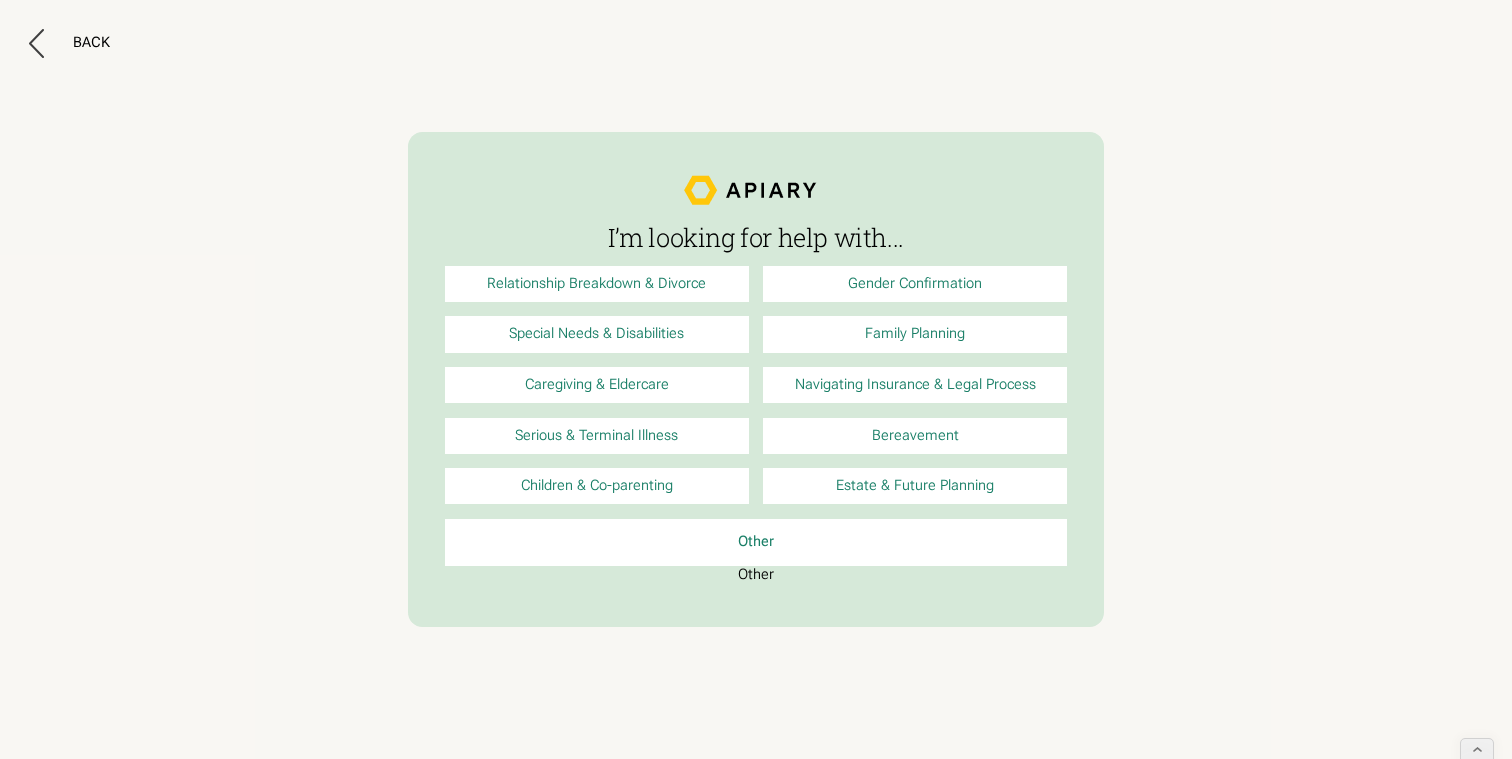 click on "Navigating Insurance & Legal Process" at bounding box center [915, 385] 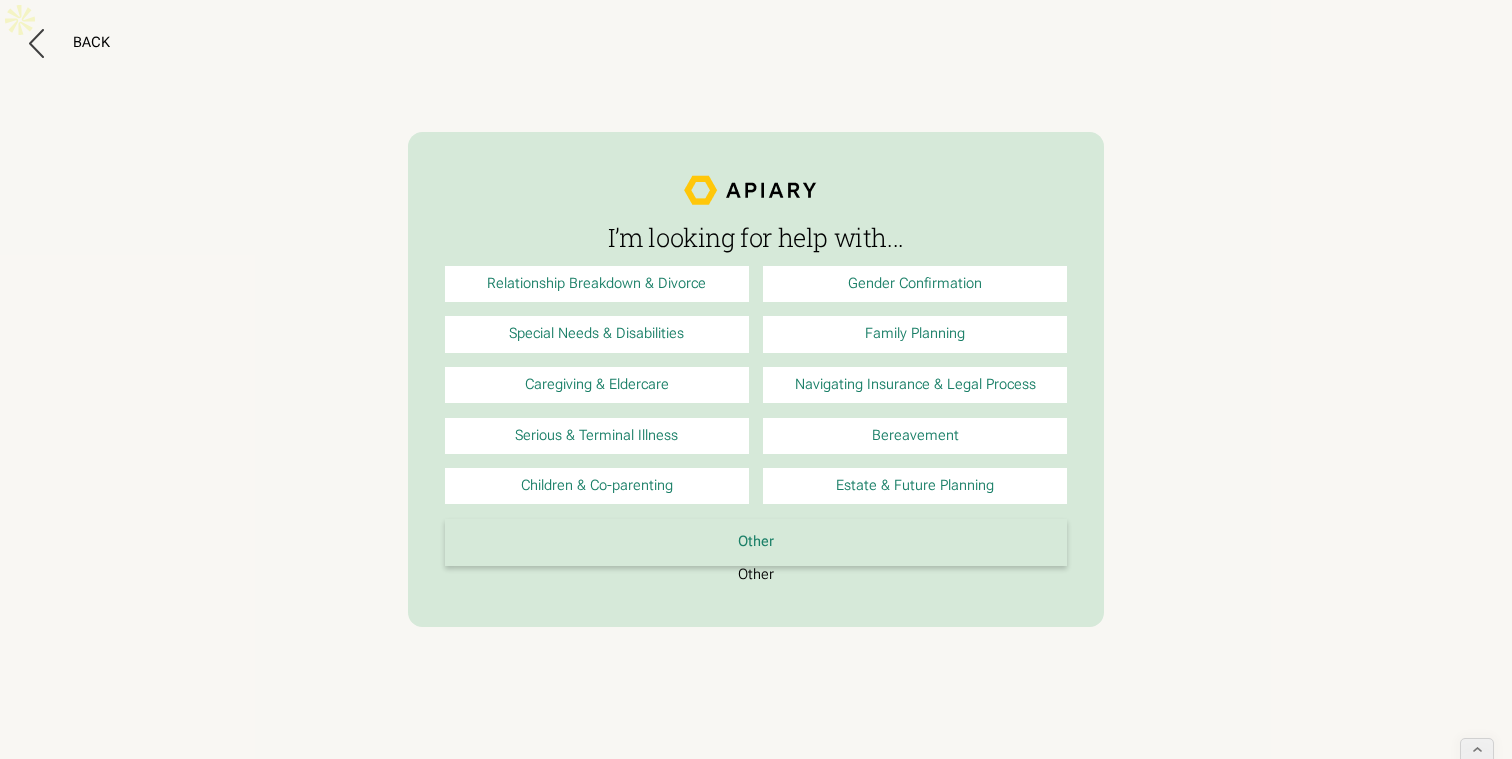 click on "Other" at bounding box center (756, 542) 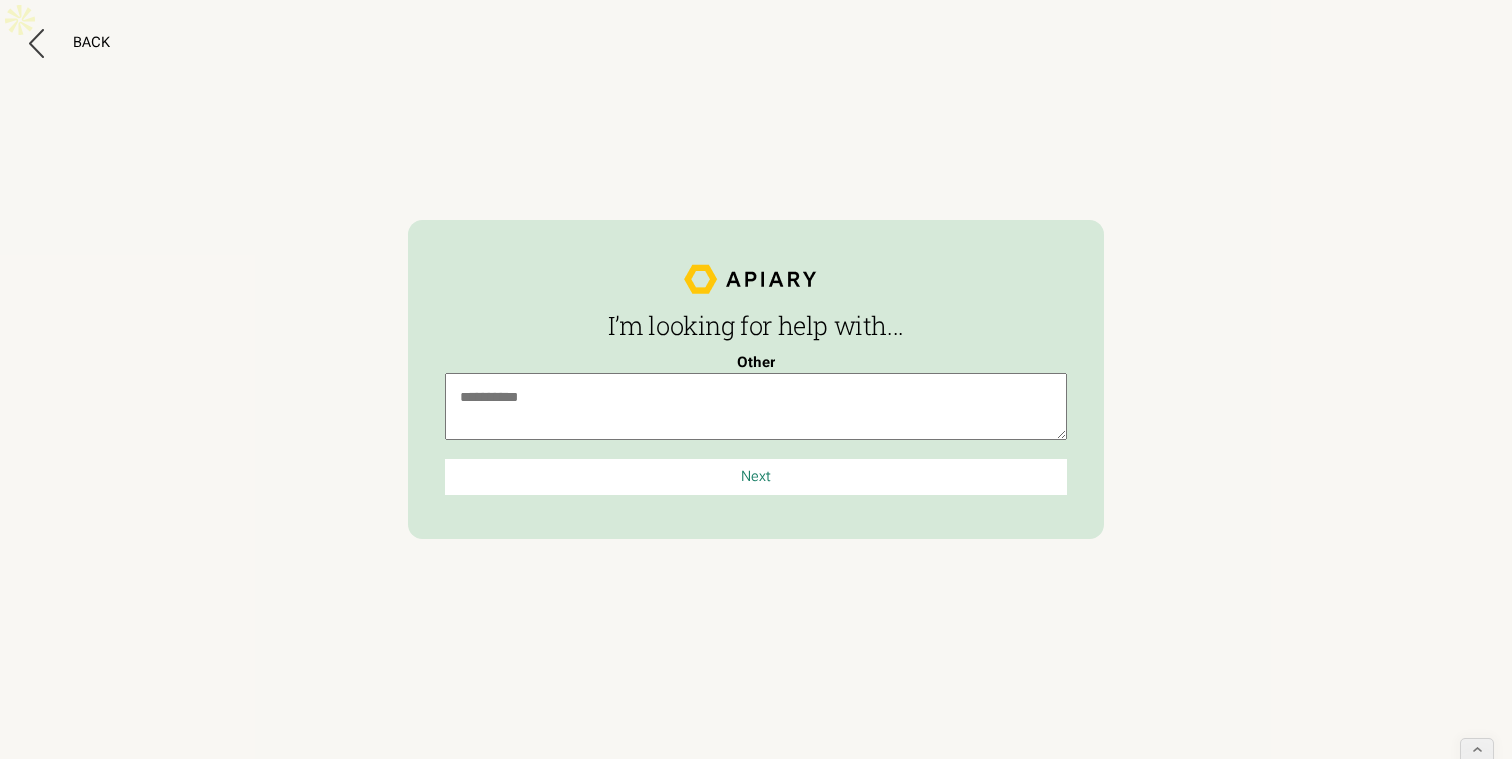 click on "Next" at bounding box center (756, 477) 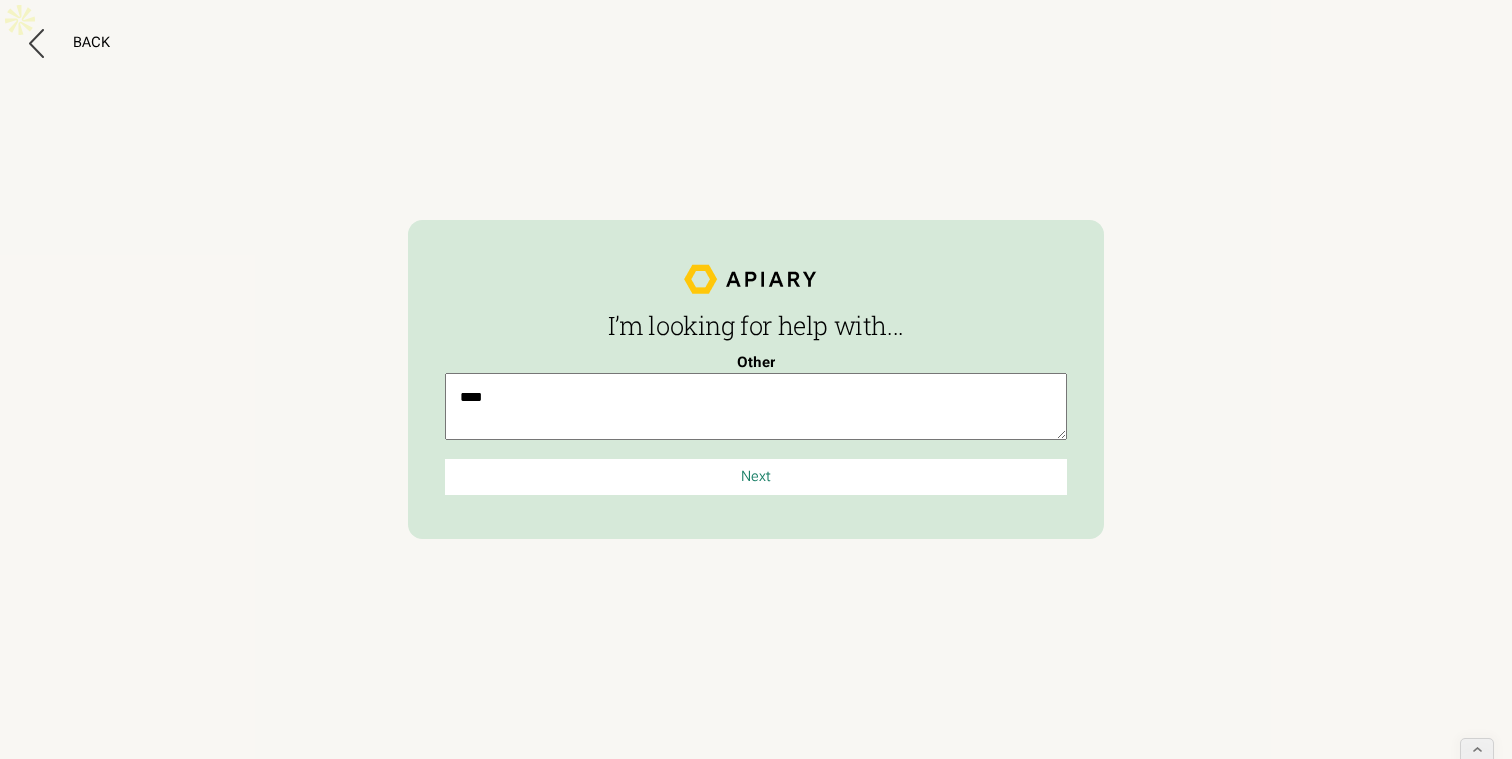 type on "****" 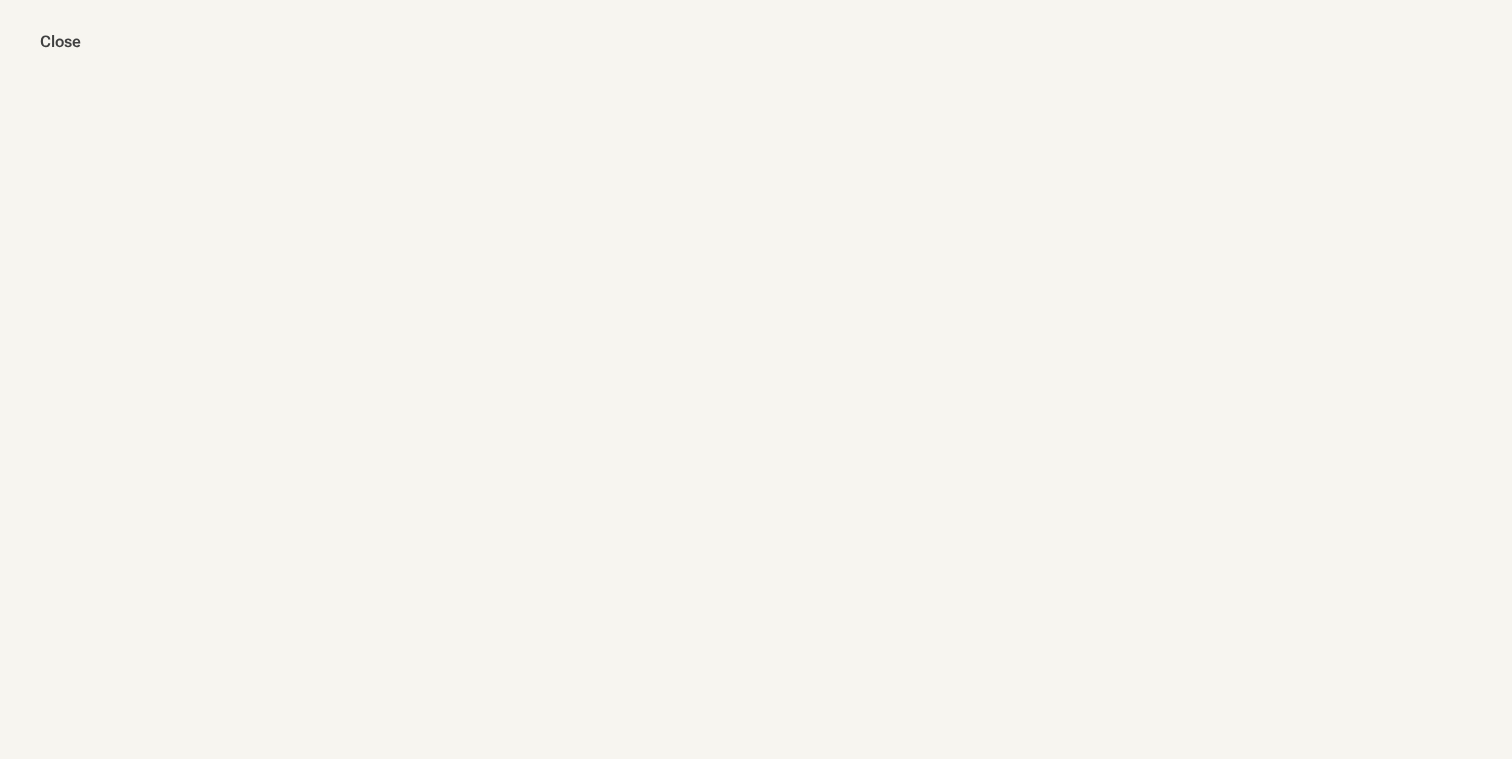 scroll, scrollTop: 0, scrollLeft: 0, axis: both 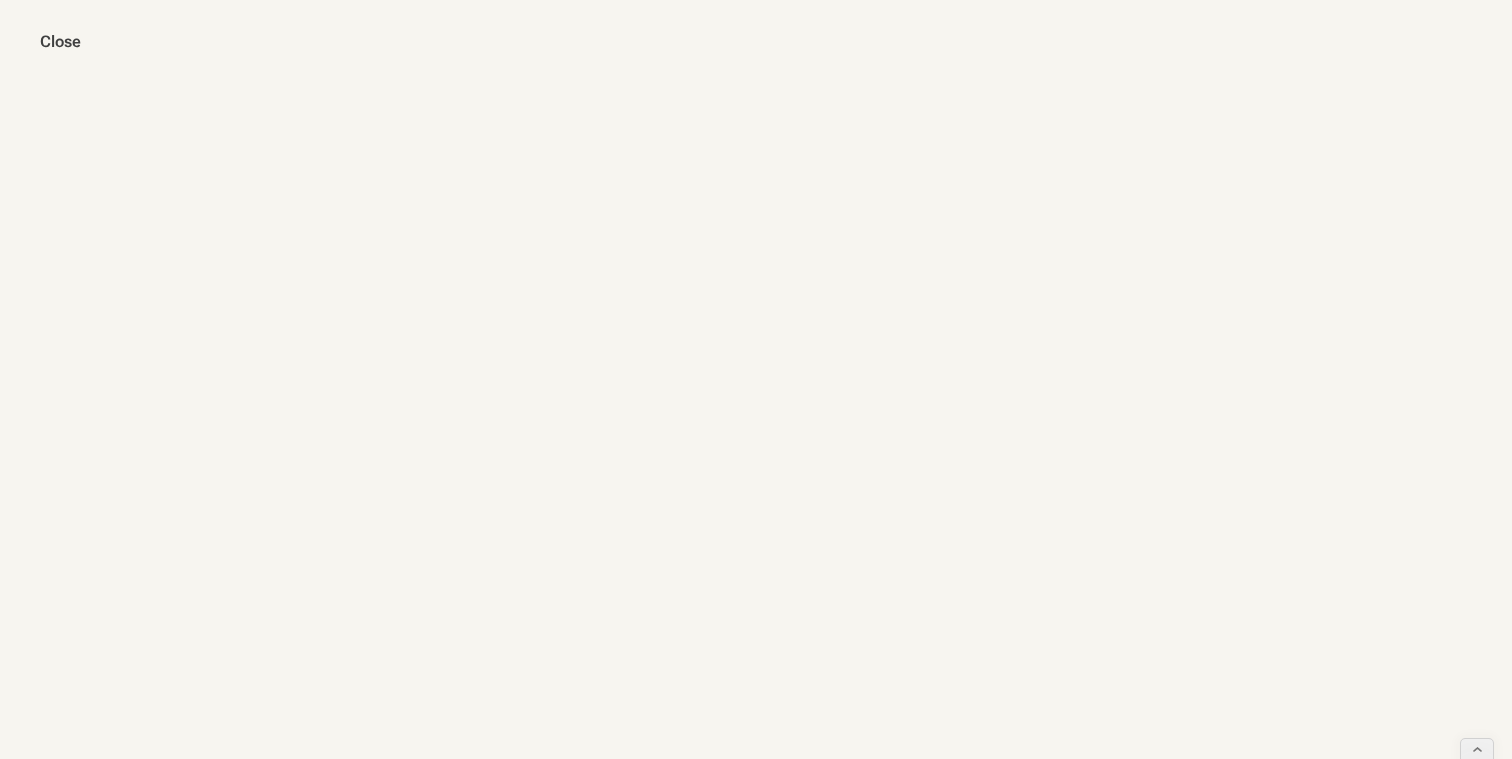 click on "Close" at bounding box center [756, 421] 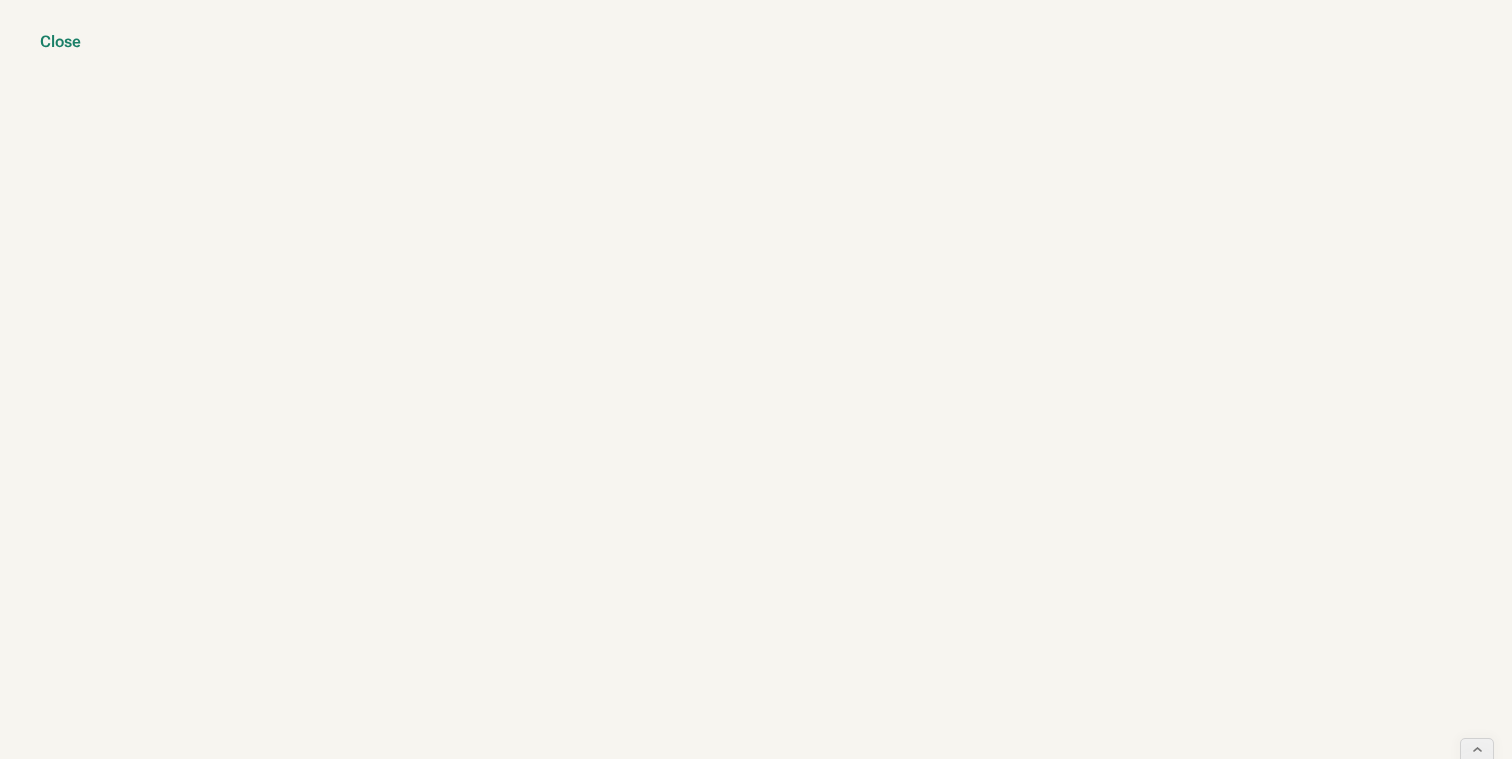 click on "Close" at bounding box center [60, 42] 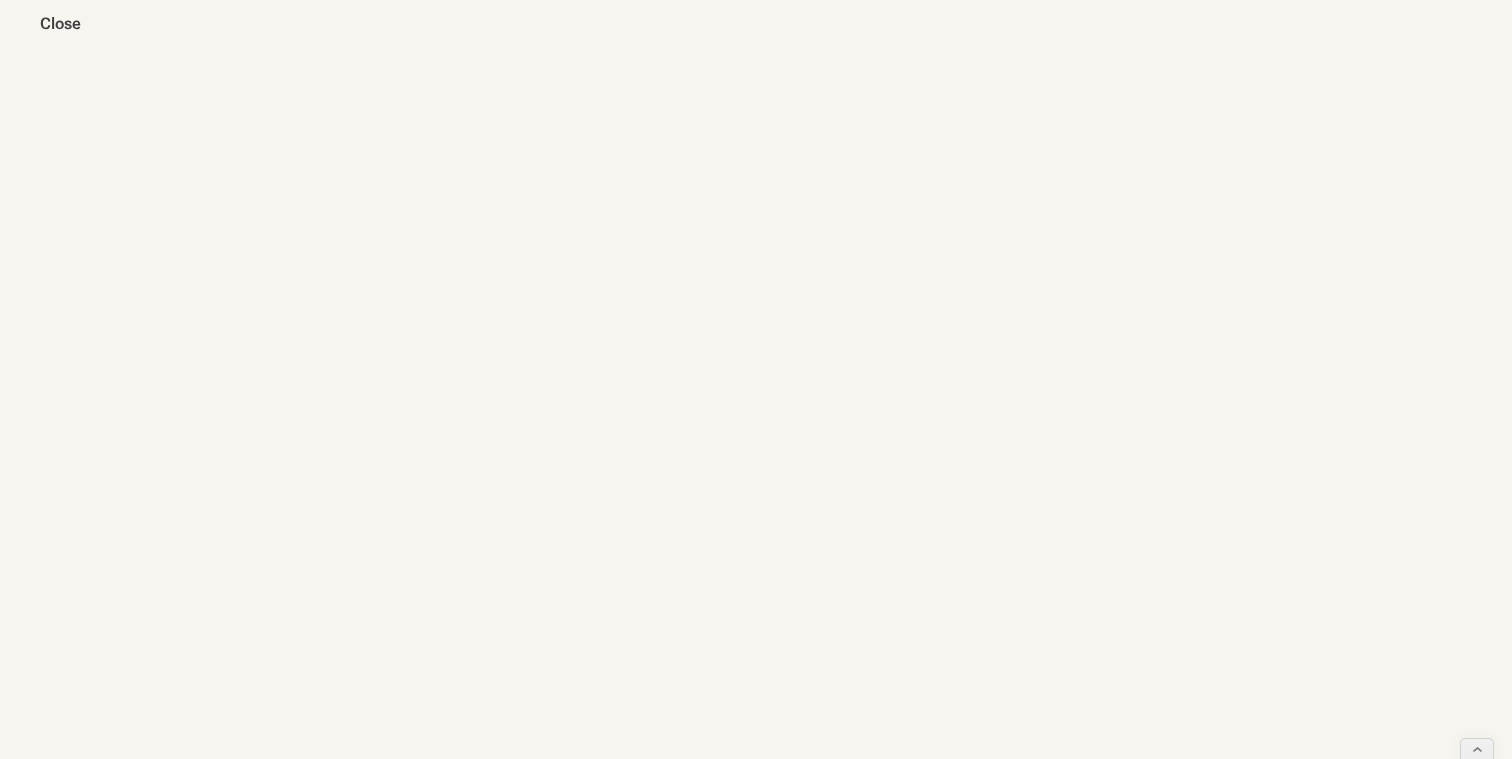 scroll, scrollTop: 22, scrollLeft: 0, axis: vertical 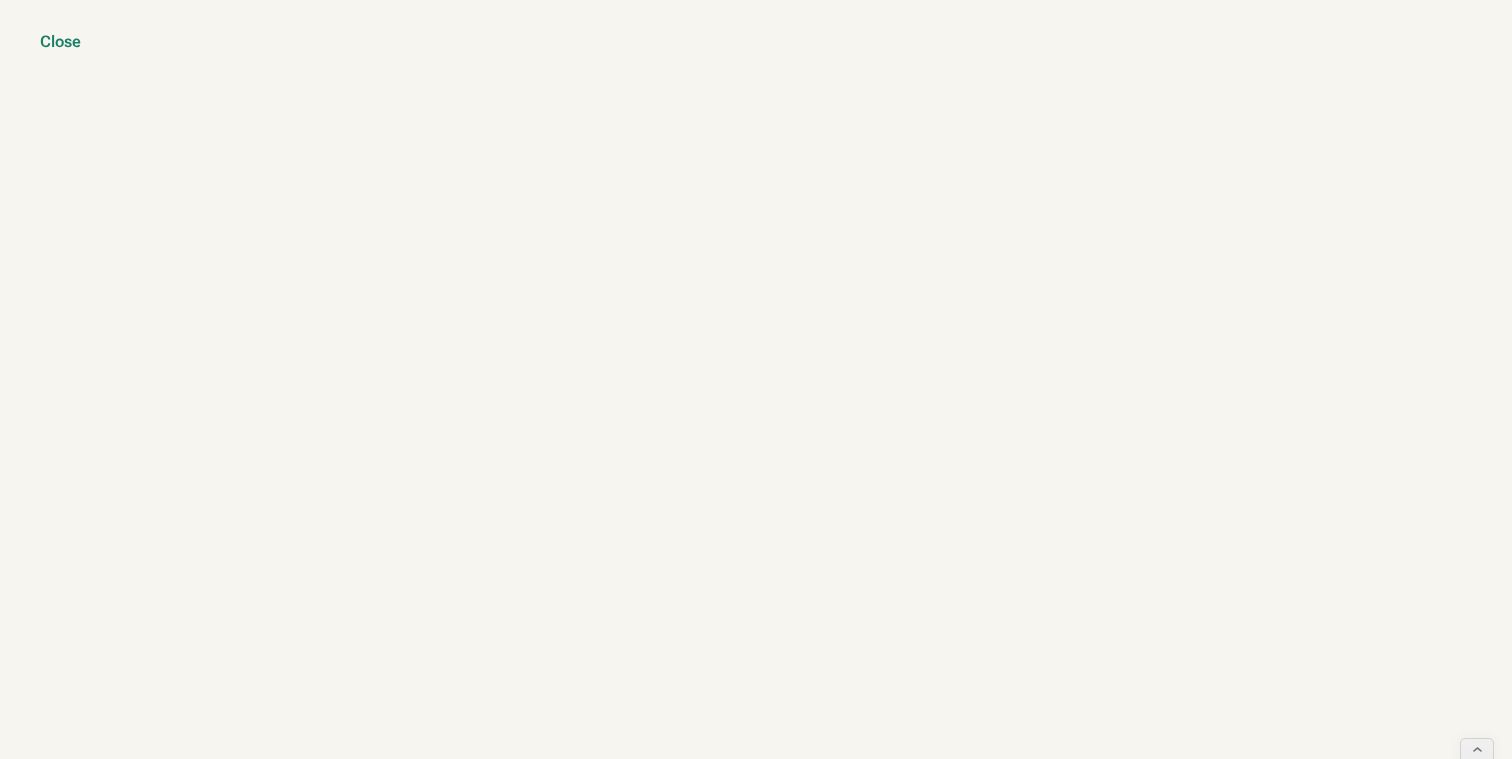 click on "Close" at bounding box center (60, 42) 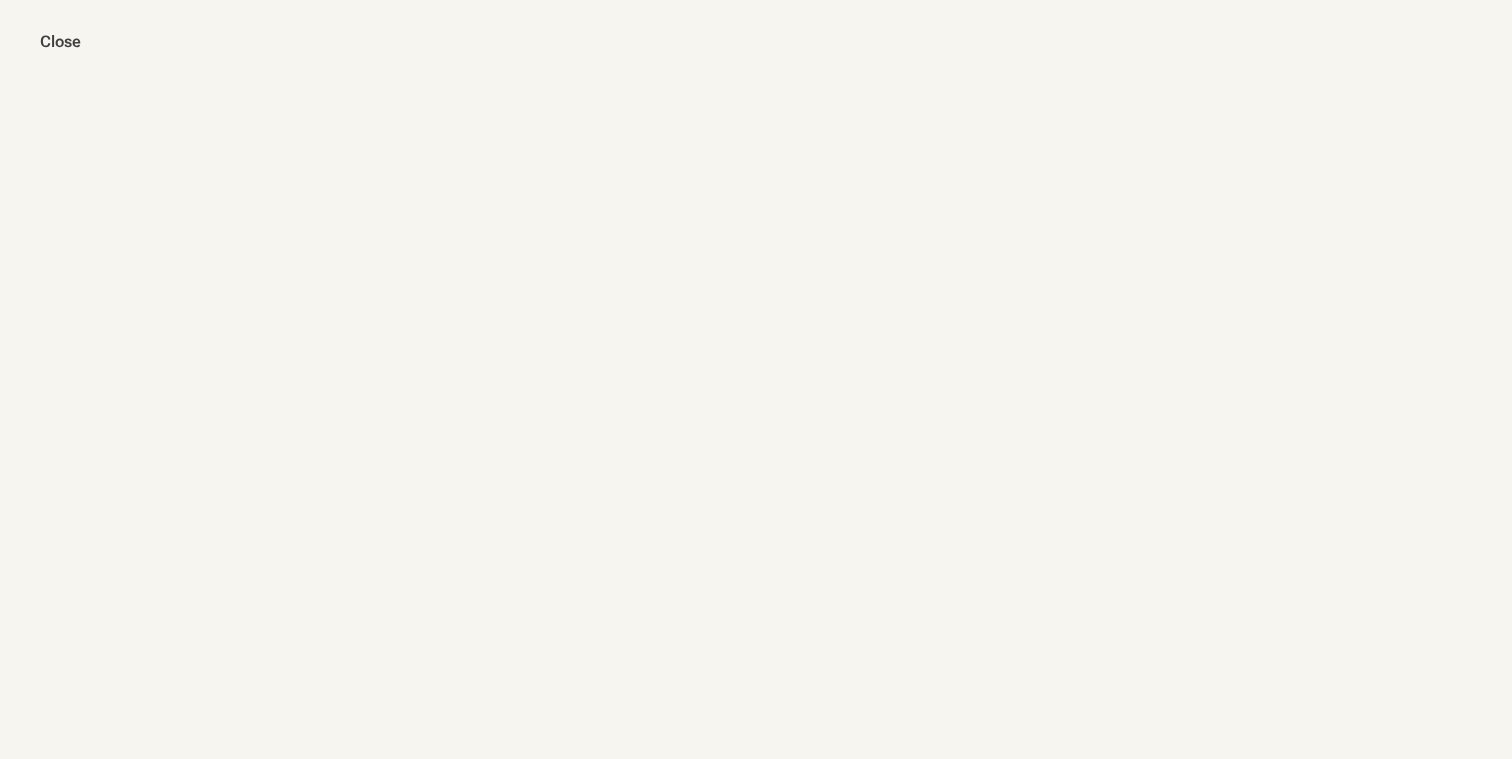 scroll, scrollTop: 0, scrollLeft: 0, axis: both 